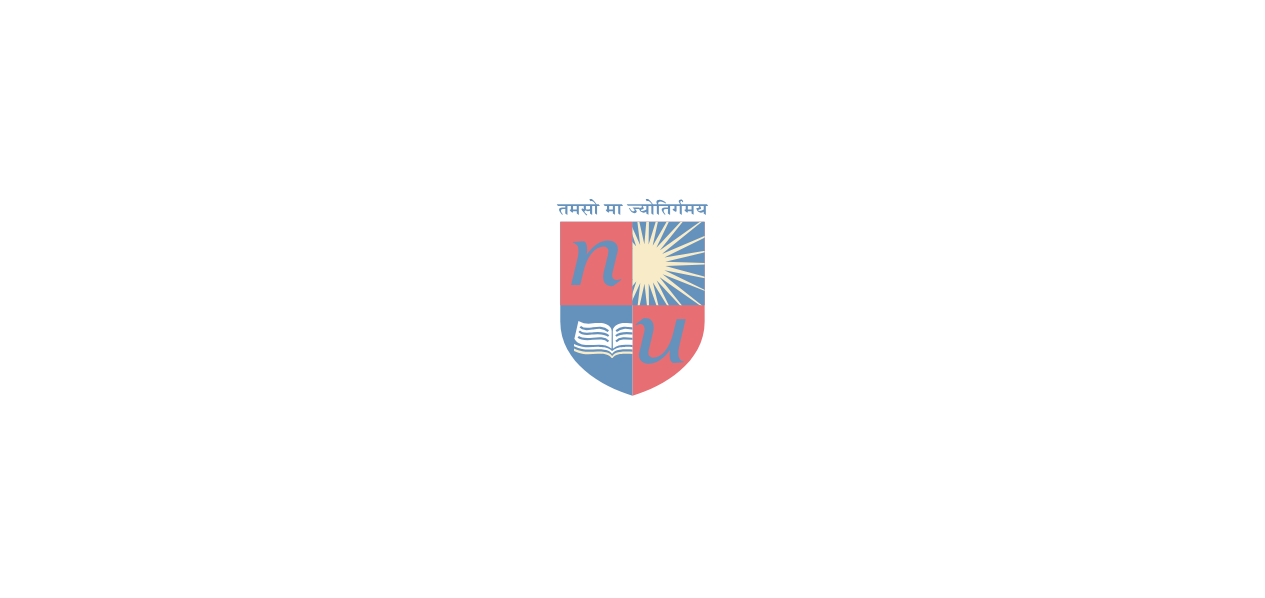 scroll, scrollTop: 0, scrollLeft: 0, axis: both 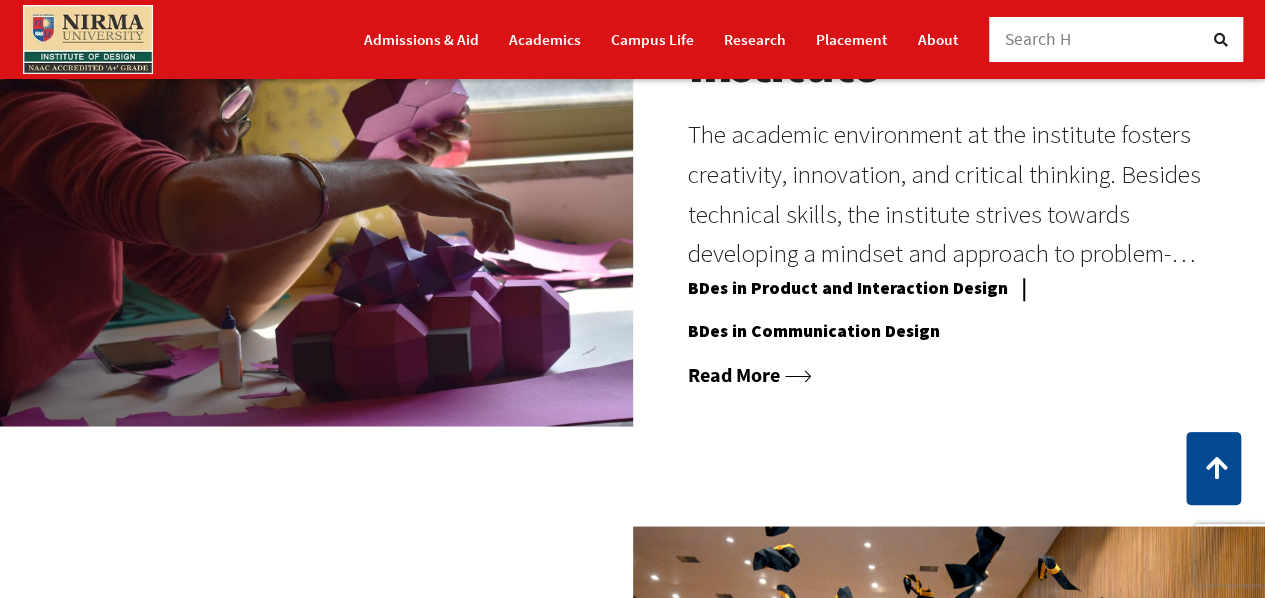 click 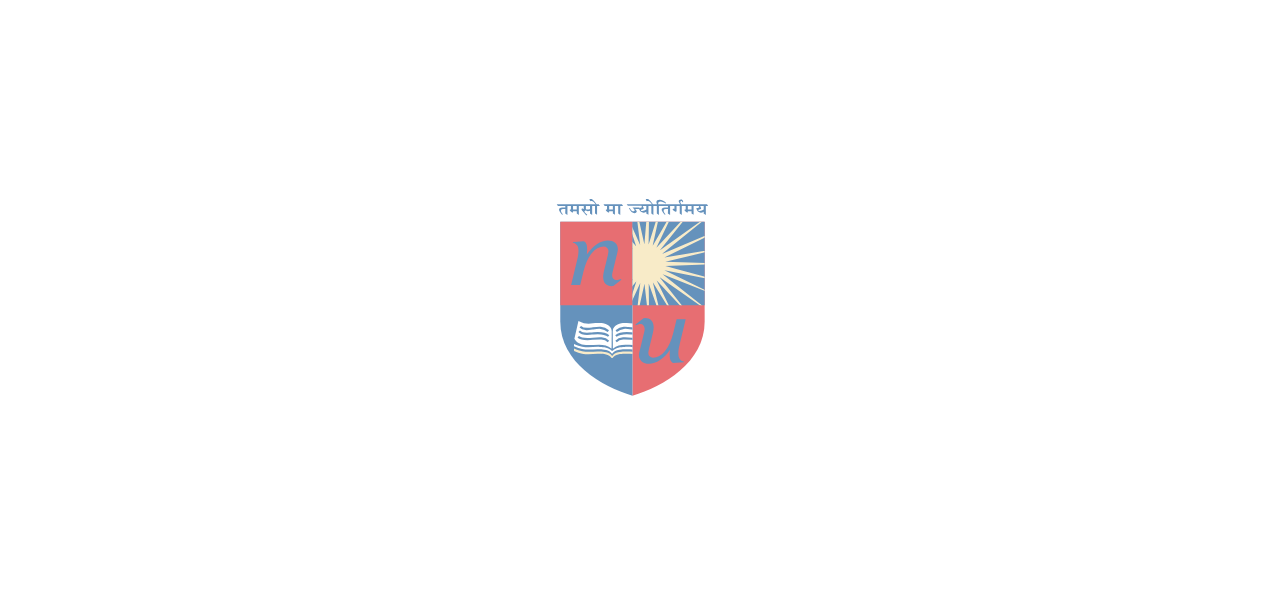 scroll, scrollTop: 0, scrollLeft: 0, axis: both 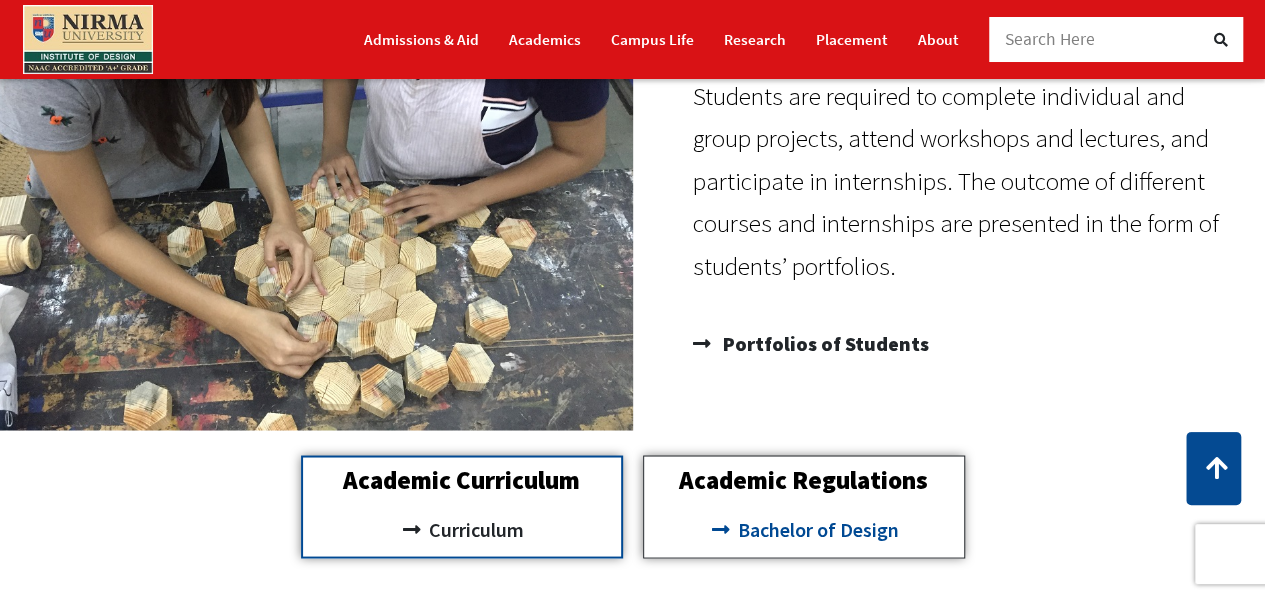 click on "Bachelor of Design" at bounding box center [816, 529] 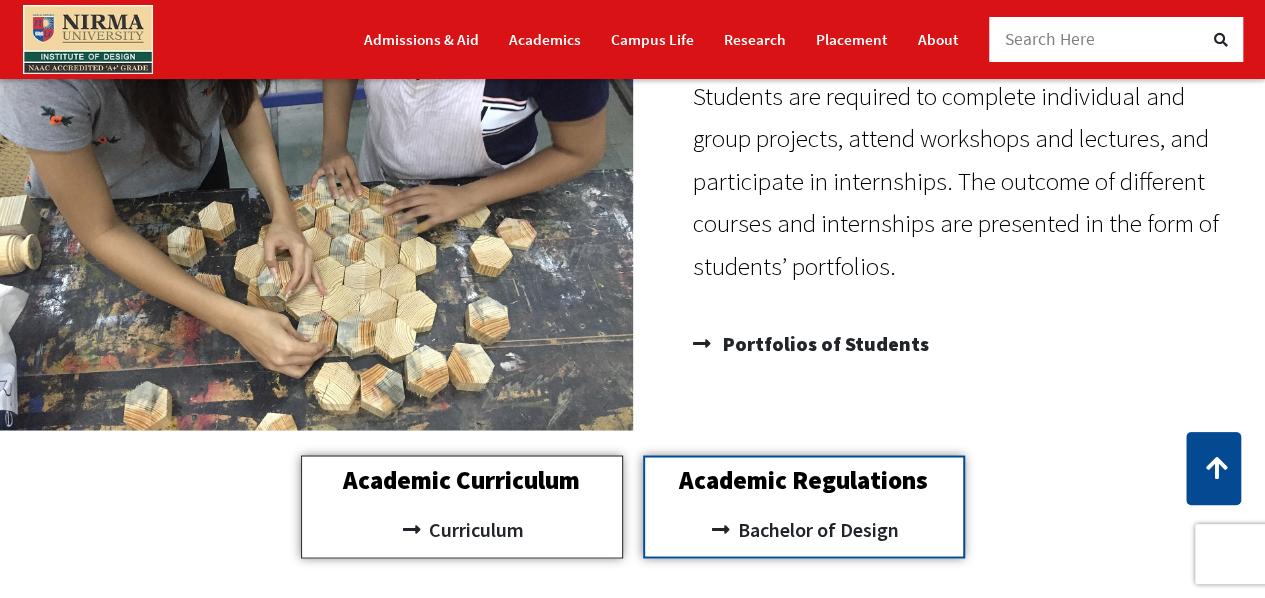 click on "Academic Curriculum" at bounding box center [462, 479] 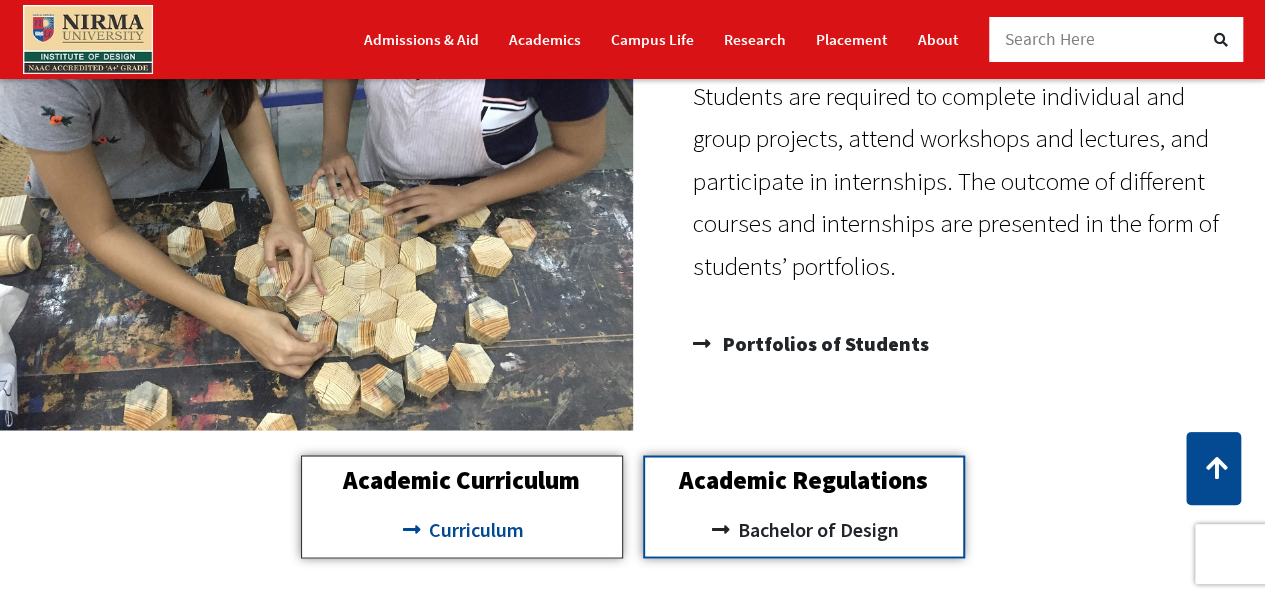 click on "Curriculum" at bounding box center [474, 529] 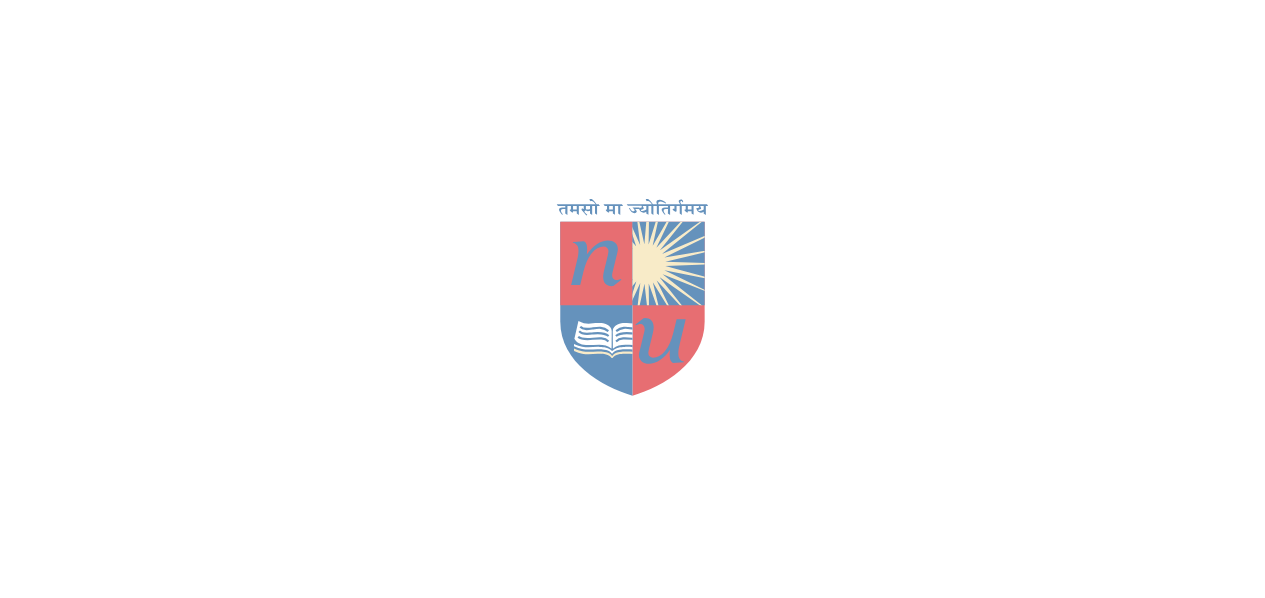 scroll, scrollTop: 0, scrollLeft: 0, axis: both 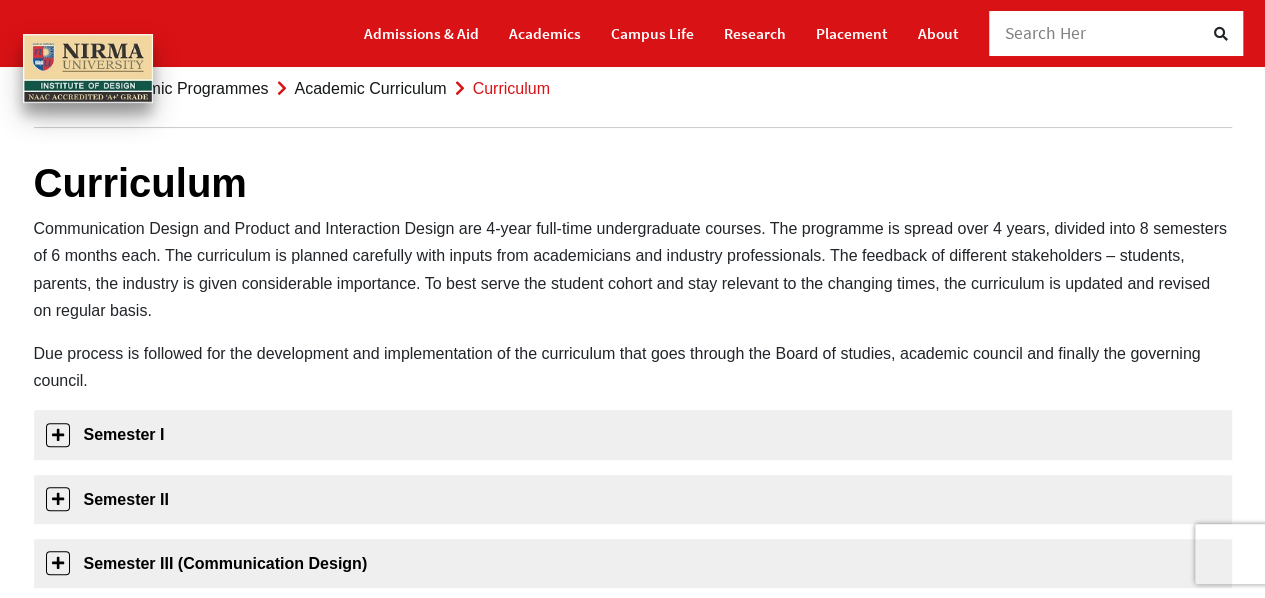 click on "Communication Design and Product and Interaction Design are 4-year full-time undergraduate courses. The programme is spread over 4 years, divided into 8 semesters of 6 months each. The curriculum is planned carefully with inputs from academicians and industry professionals. The feedback of different stakeholders – students, parents, the industry is given considerable importance. To best serve the student cohort and stay relevant to the changing times, the curriculum is updated and revised on regular basis." at bounding box center (633, 269) 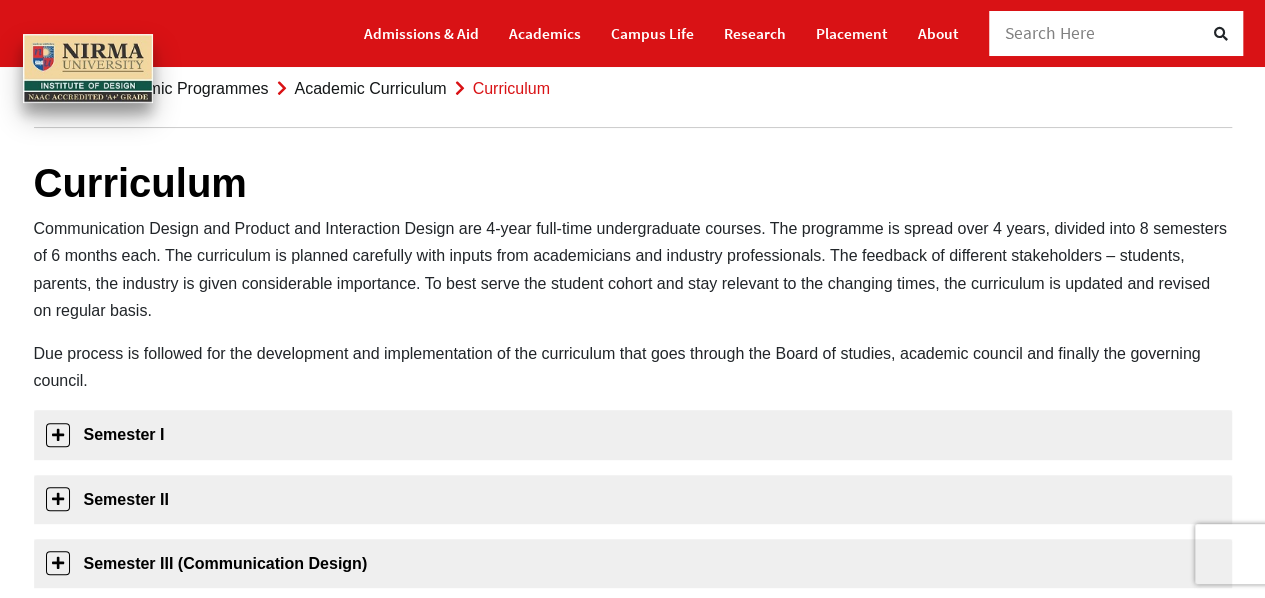 click on "Communication Design and Product and Interaction Design are 4-year full-time undergraduate courses. The programme is spread over 4 years, divided into 8 semesters of 6 months each. The curriculum is planned carefully with inputs from academicians and industry professionals. The feedback of different stakeholders – students, parents, the industry is given considerable importance. To best serve the student cohort and stay relevant to the changing times, the curriculum is updated and revised on regular basis." at bounding box center [633, 269] 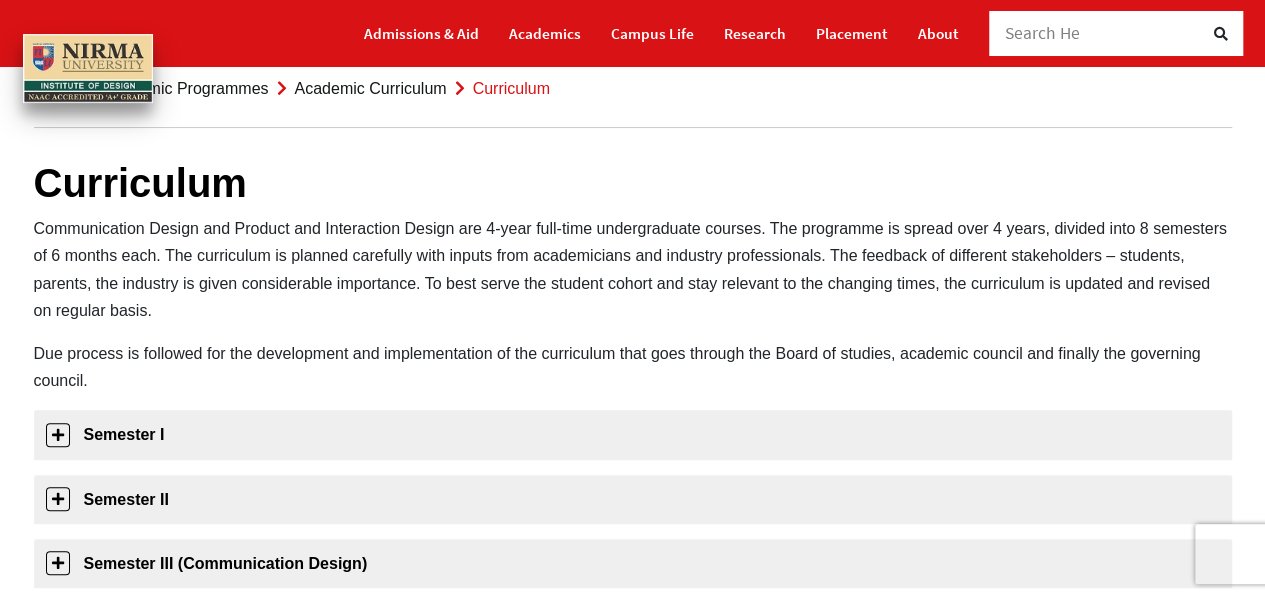 click on "Communication Design and Product and Interaction Design are 4-year full-time undergraduate courses. The programme is spread over 4 years, divided into 8 semesters of 6 months each. The curriculum is planned carefully with inputs from academicians and industry professionals. The feedback of different stakeholders – students, parents, the industry is given considerable importance. To best serve the student cohort and stay relevant to the changing times, the curriculum is updated and revised on regular basis." at bounding box center [633, 269] 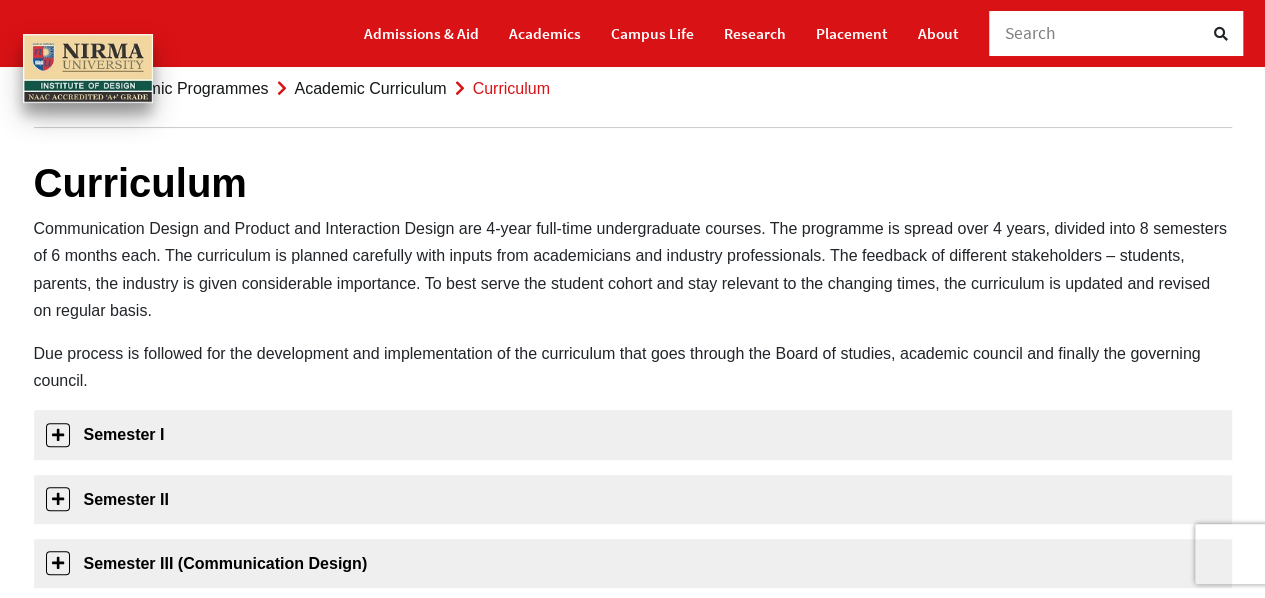 drag, startPoint x: 302, startPoint y: 266, endPoint x: 323, endPoint y: 299, distance: 39.115215 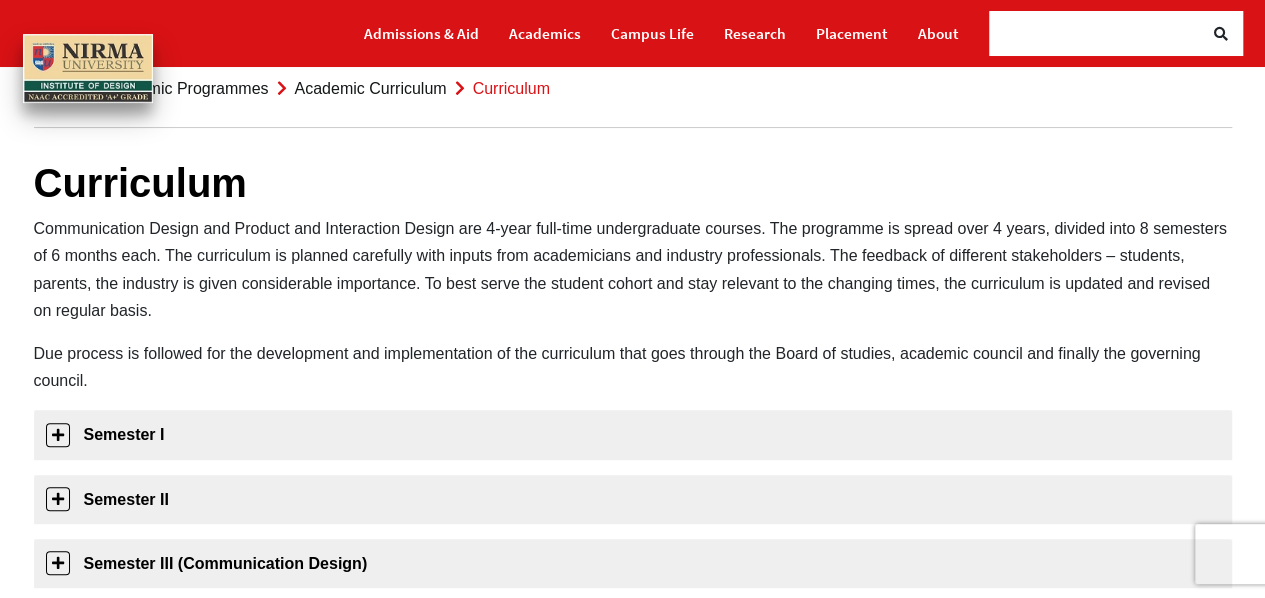 click on "Communication Design and Product and Interaction Design are 4-year full-time undergraduate courses. The programme is spread over 4 years, divided into 8 semesters of 6 months each. The curriculum is planned carefully with inputs from academicians and industry professionals. The feedback of different stakeholders – students, parents, the industry is given considerable importance. To best serve the student cohort and stay relevant to the changing times, the curriculum is updated and revised on regular basis." at bounding box center [633, 269] 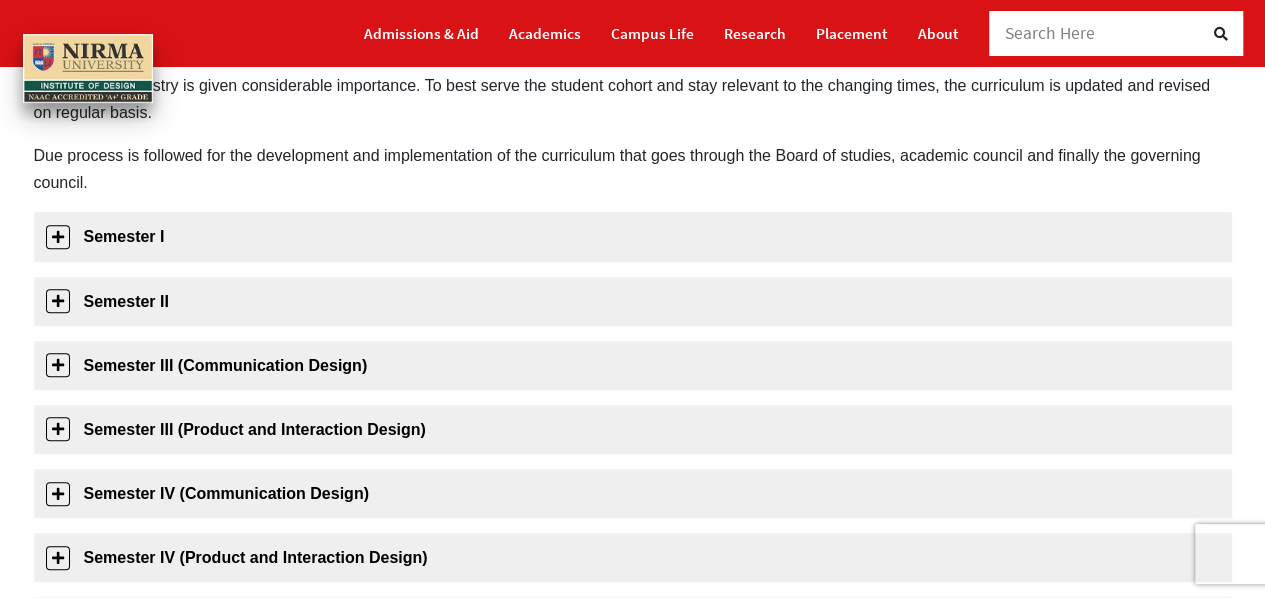 scroll, scrollTop: 280, scrollLeft: 0, axis: vertical 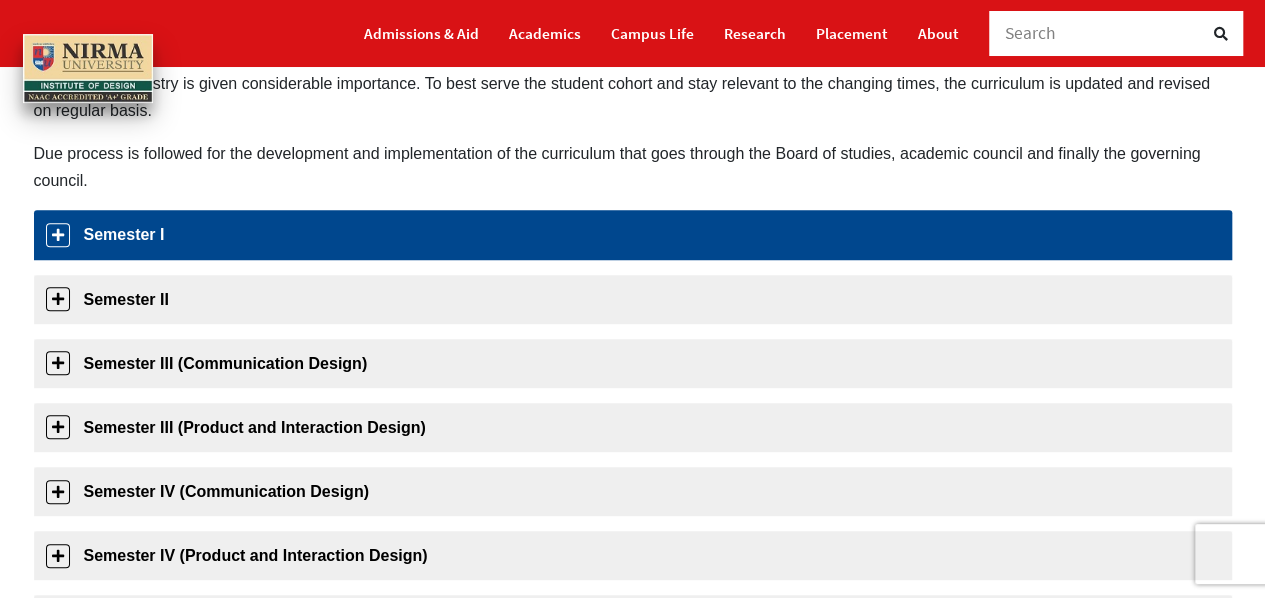 click on "Semester I" at bounding box center (633, 234) 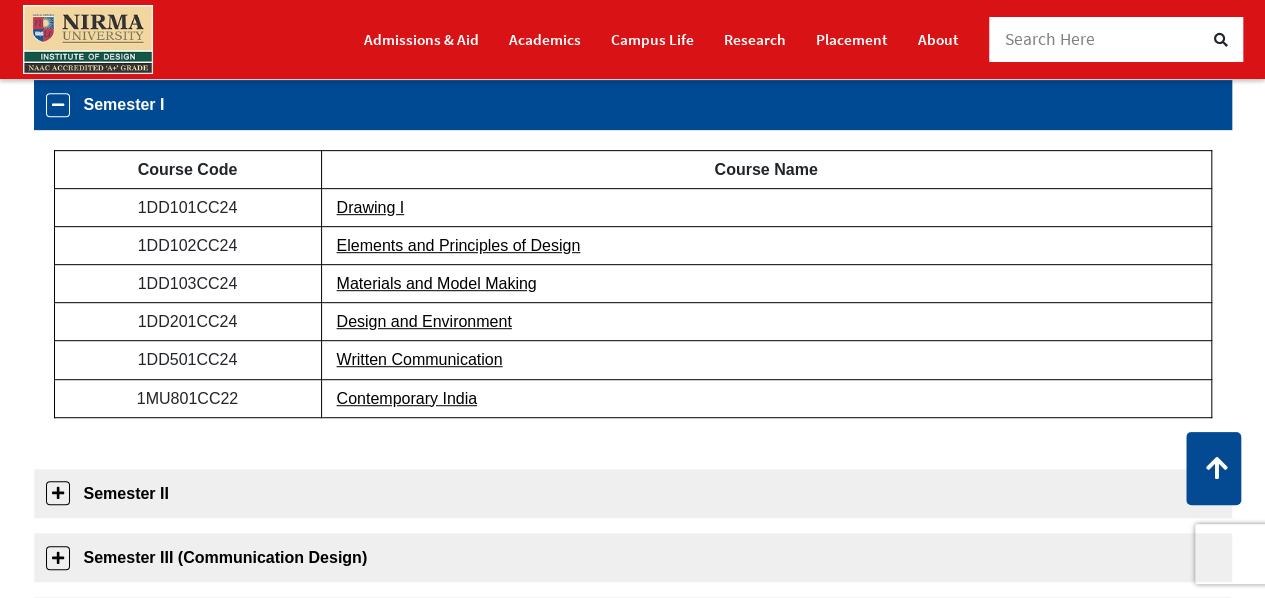 scroll, scrollTop: 570, scrollLeft: 0, axis: vertical 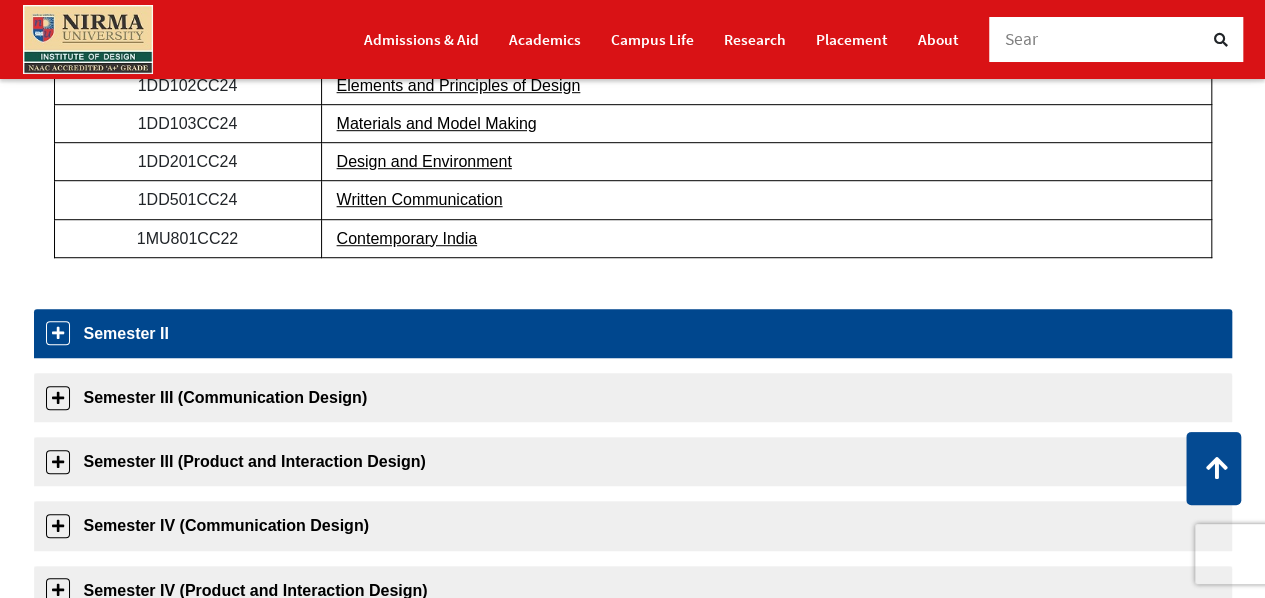 click on "Semester II" at bounding box center (633, 333) 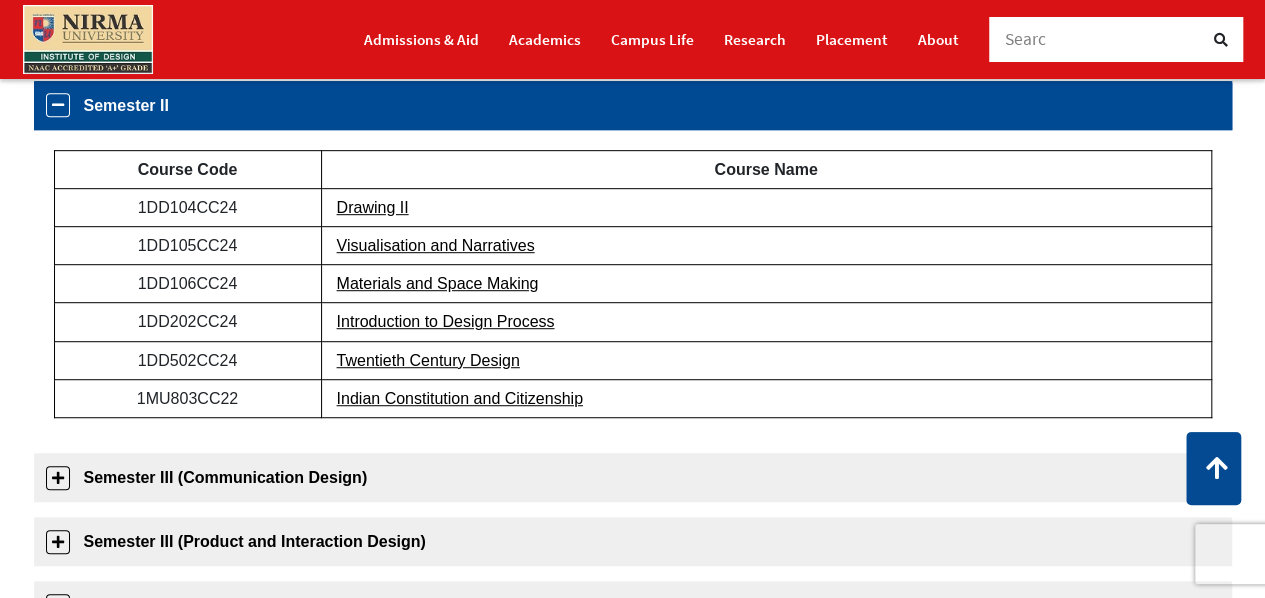 scroll, scrollTop: 634, scrollLeft: 0, axis: vertical 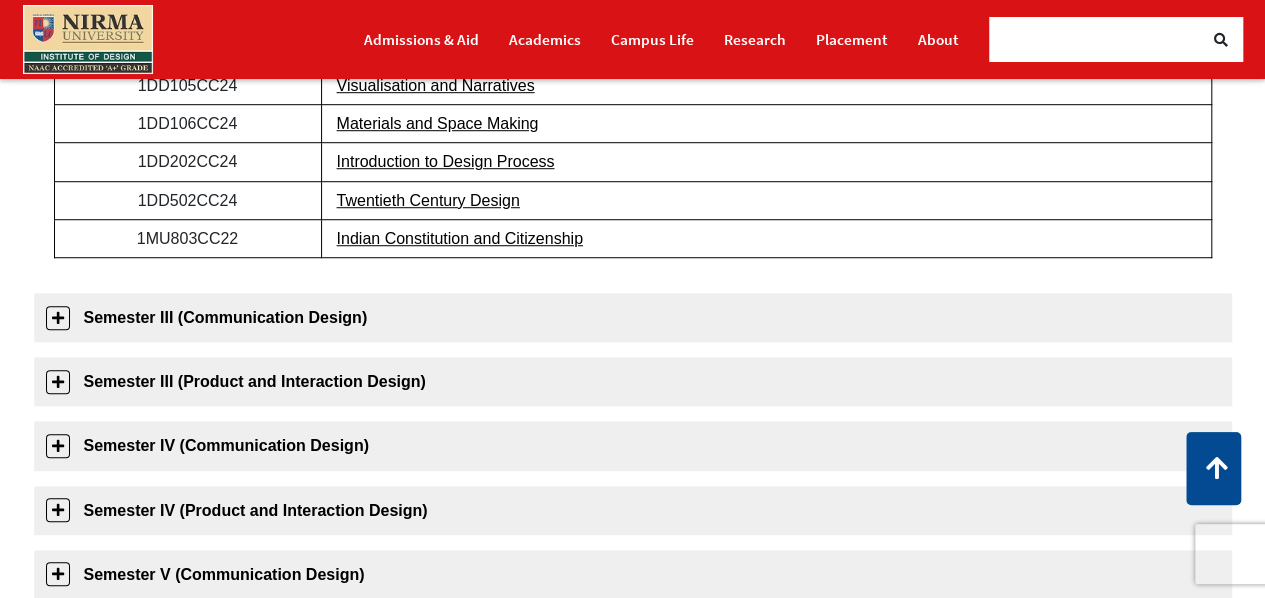 click on "Semester III (Communication Design)" at bounding box center (633, 317) 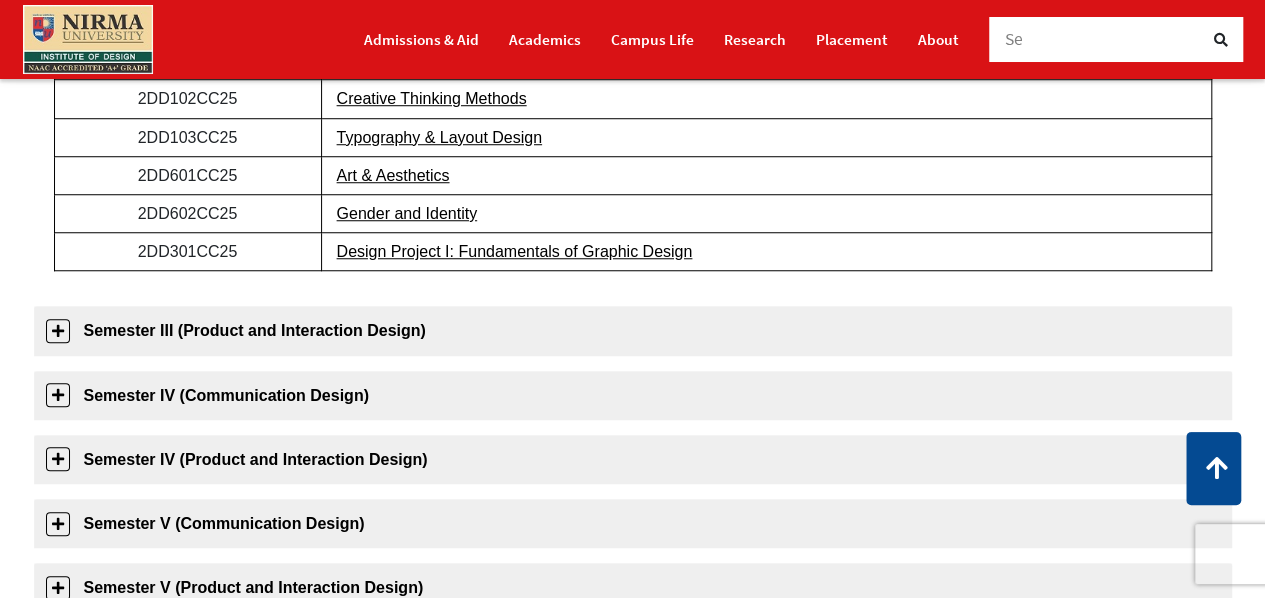 scroll, scrollTop: 739, scrollLeft: 0, axis: vertical 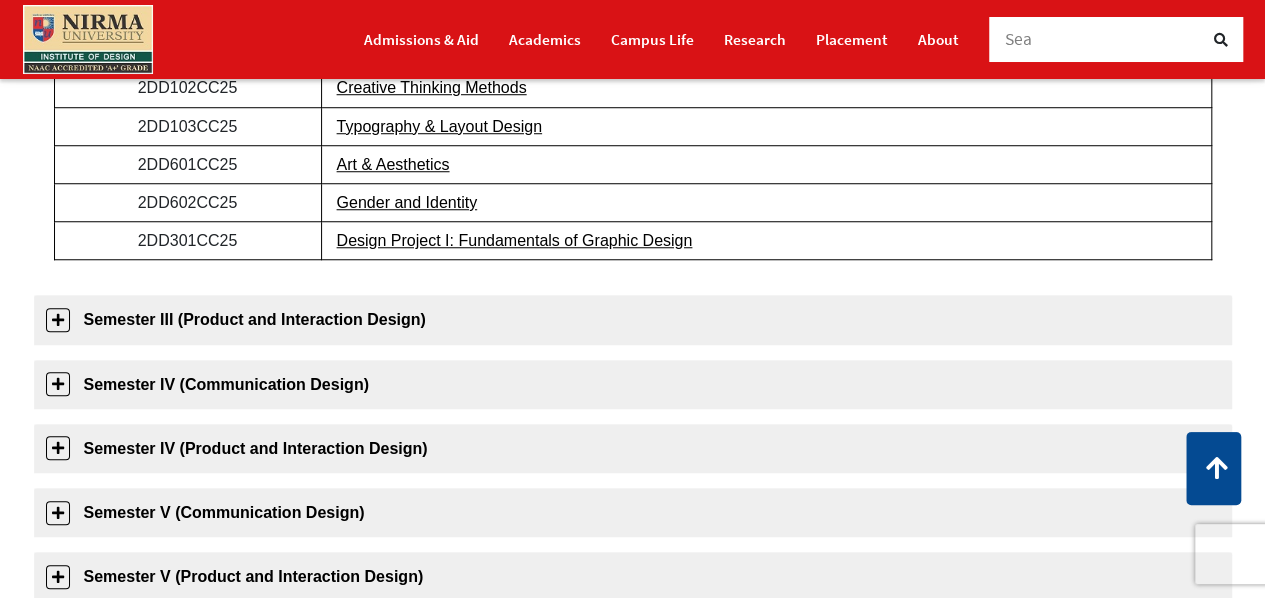 click on "Semester III (Product and Interaction Design)" at bounding box center (633, 319) 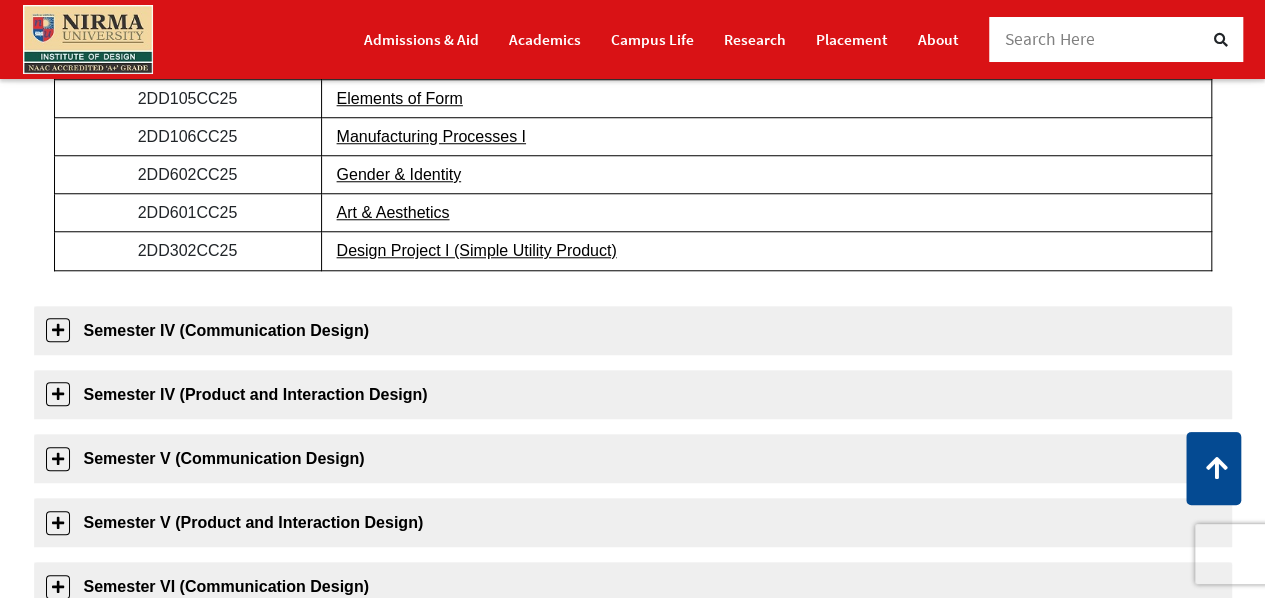 scroll, scrollTop: 843, scrollLeft: 0, axis: vertical 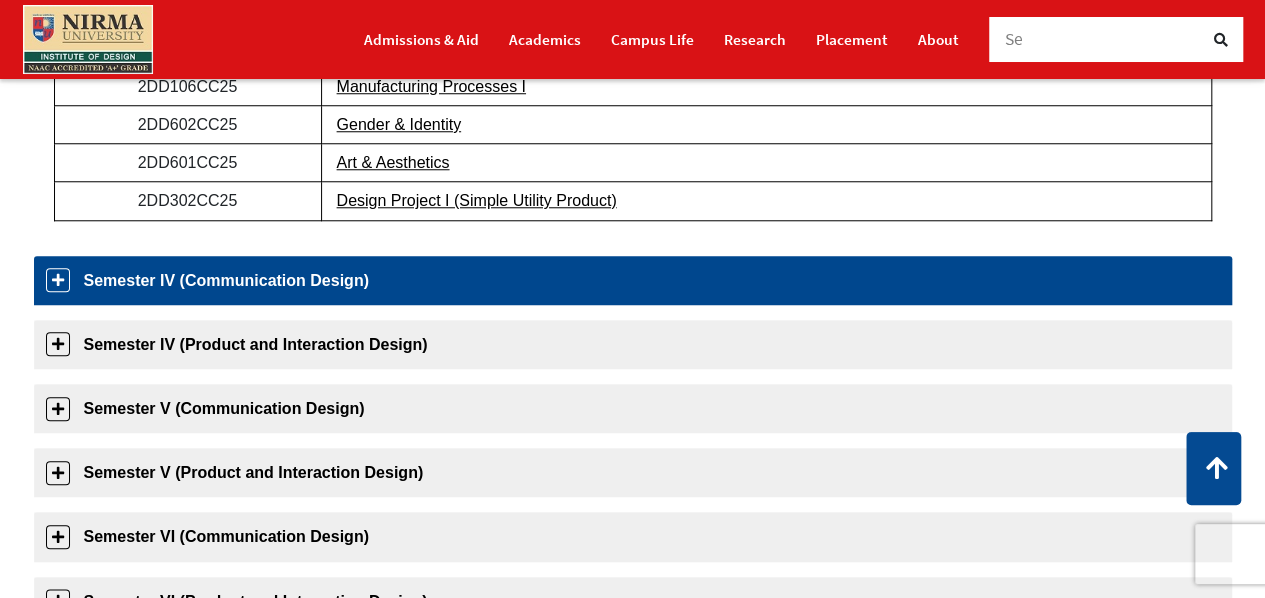 click on "Semester IV (Communication Design)" at bounding box center [633, 280] 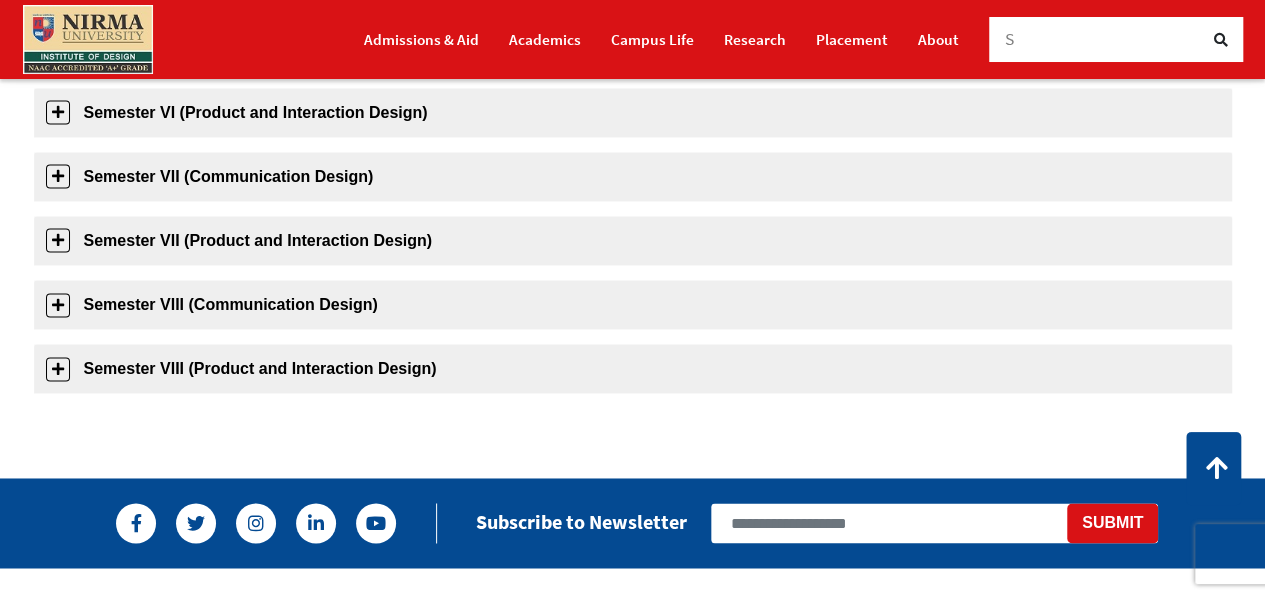 scroll, scrollTop: 1347, scrollLeft: 0, axis: vertical 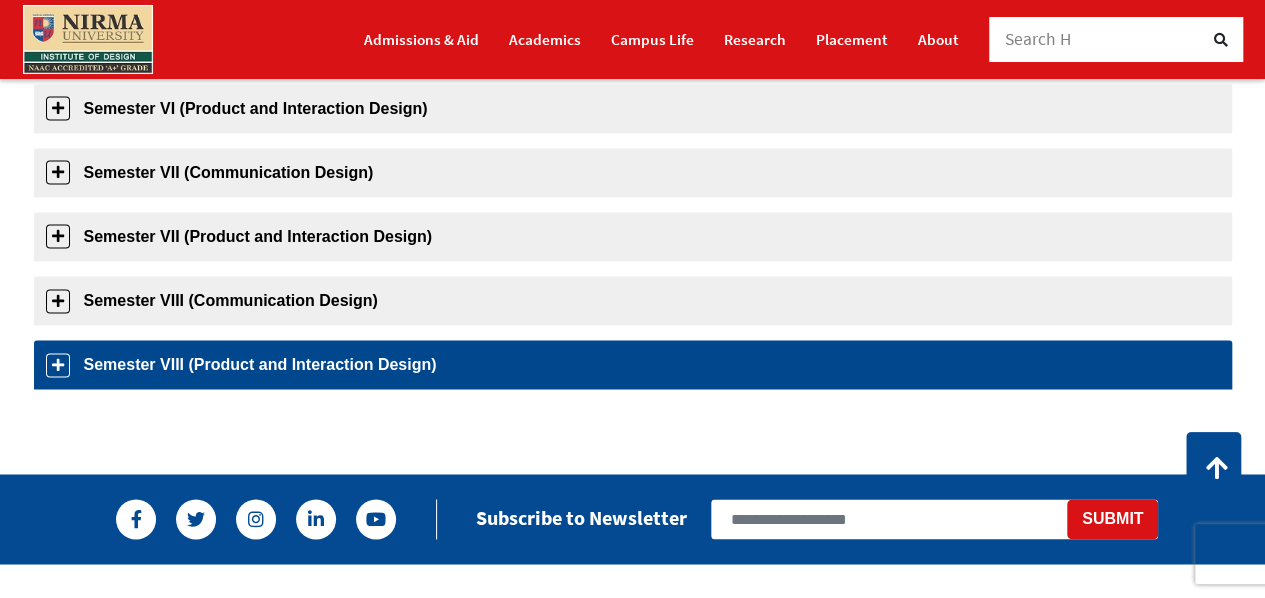 click on "Semester VIII (Product and Interaction Design)" at bounding box center [633, 364] 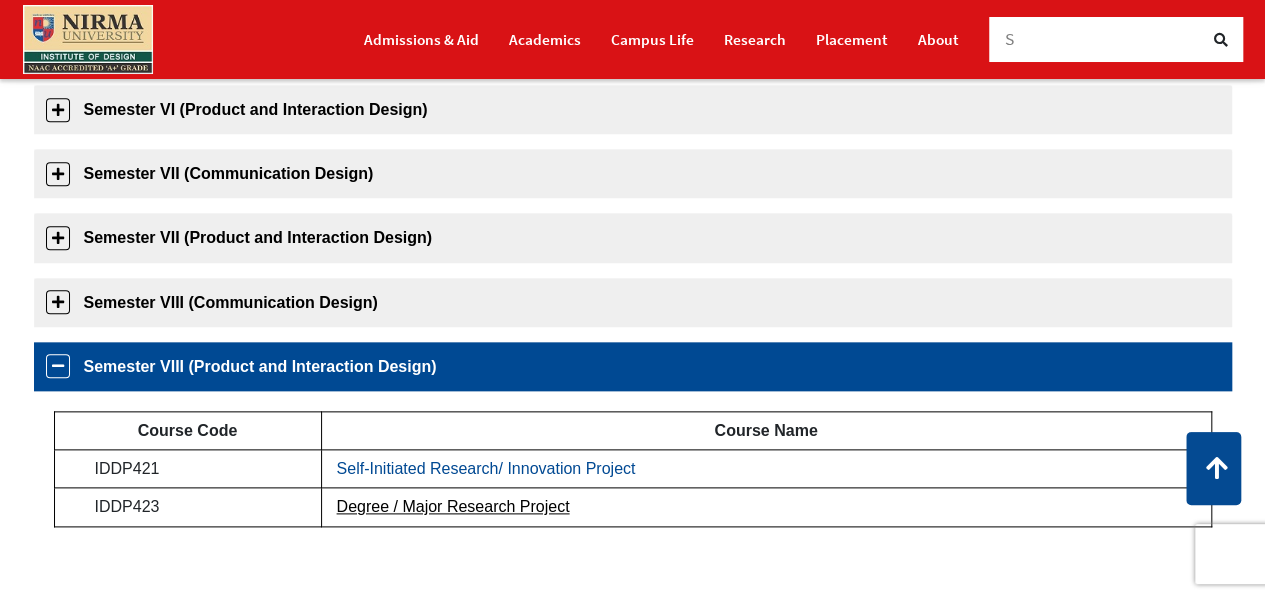 scroll, scrollTop: 965, scrollLeft: 0, axis: vertical 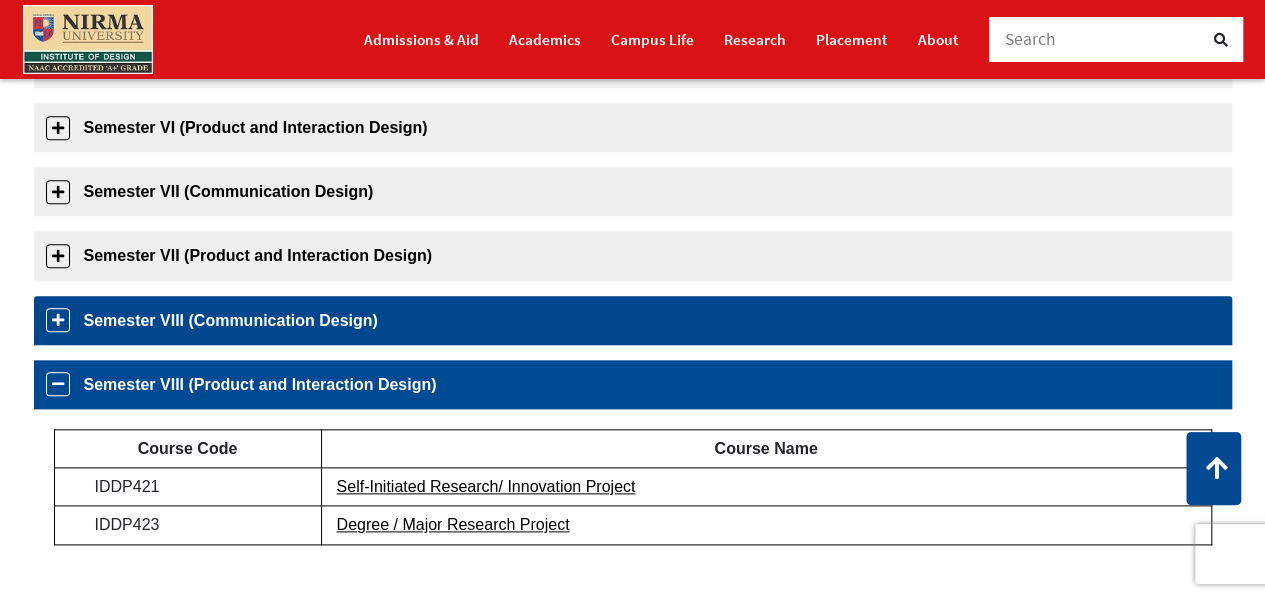 click on "Semester VIII (Communication Design)" at bounding box center [633, 320] 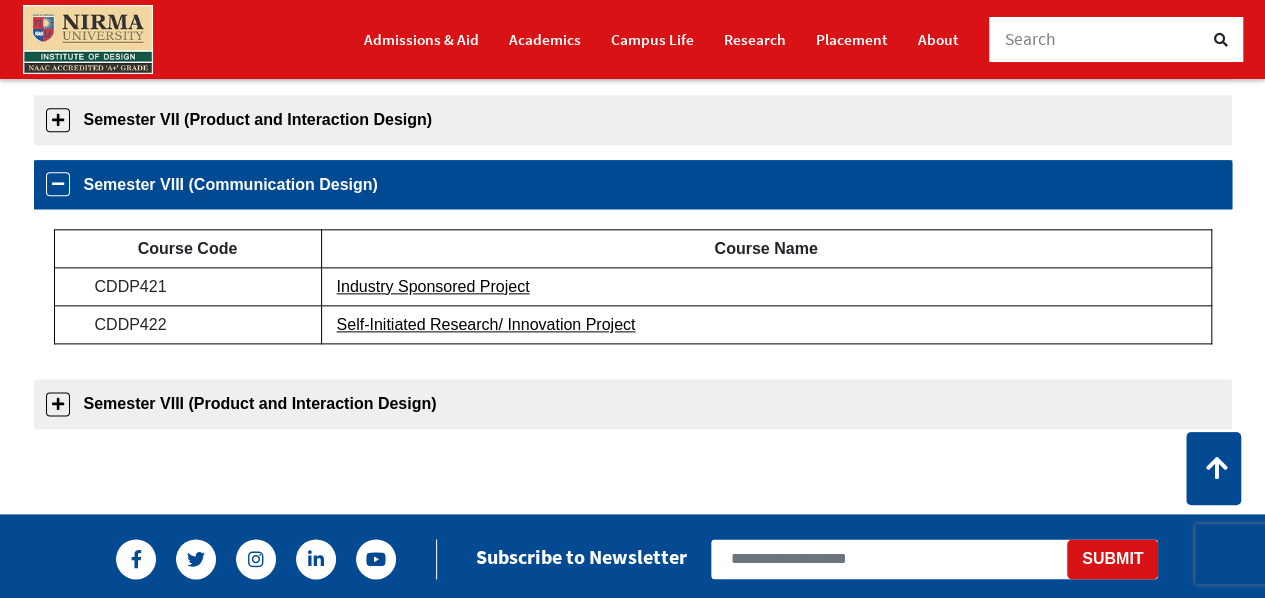 scroll, scrollTop: 1021, scrollLeft: 0, axis: vertical 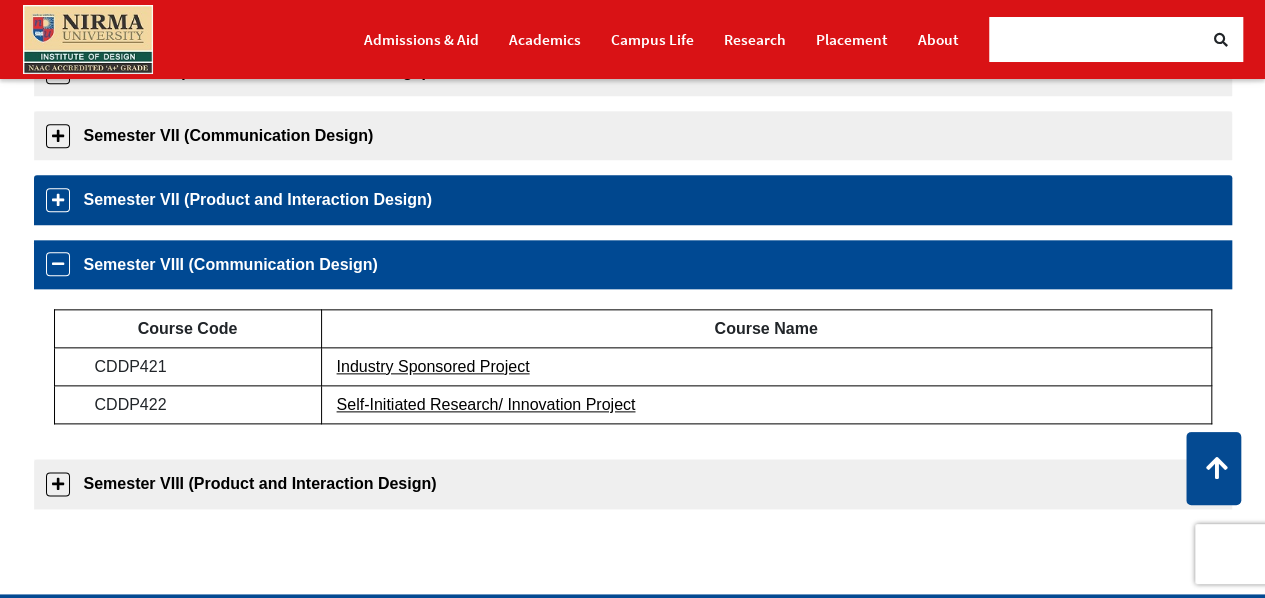 click on "Semester VII (Product and Interaction Design)" at bounding box center (633, 199) 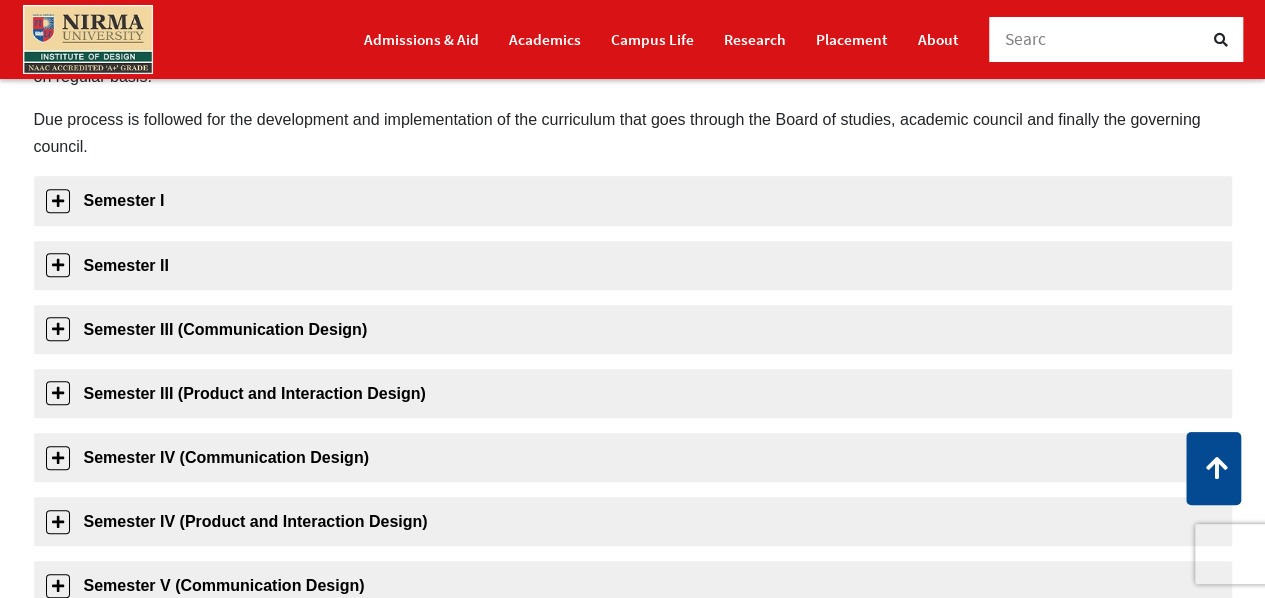 scroll, scrollTop: 0, scrollLeft: 0, axis: both 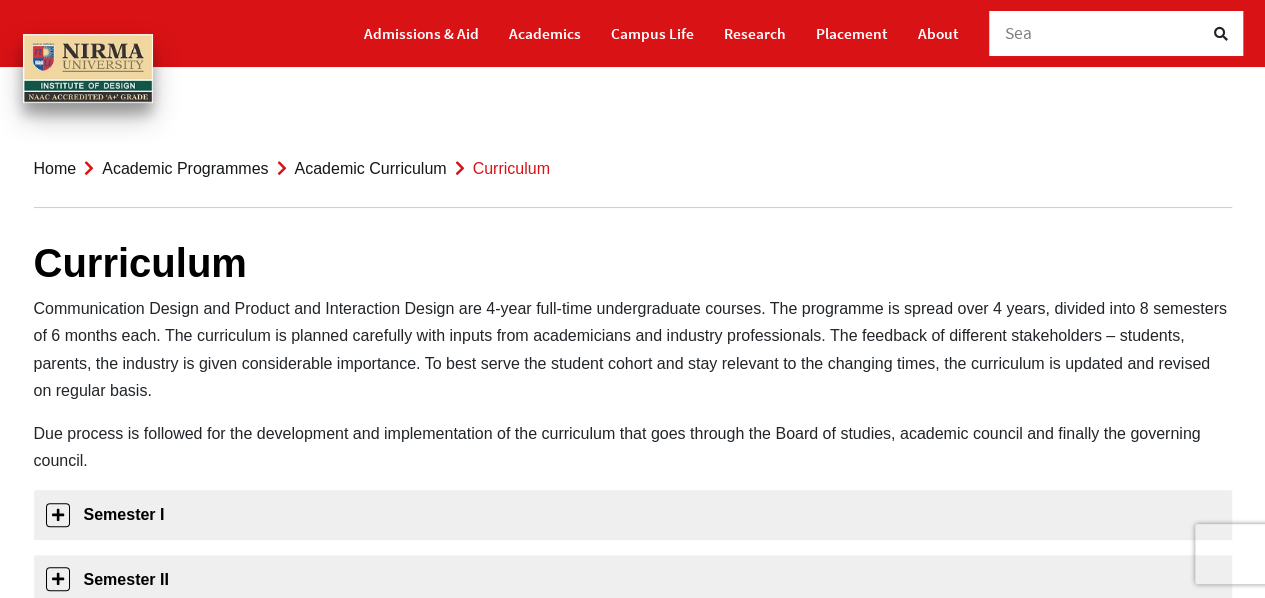 click on "Home    Academic Programmes    Academic Curriculum    Curriculum" at bounding box center (633, 169) 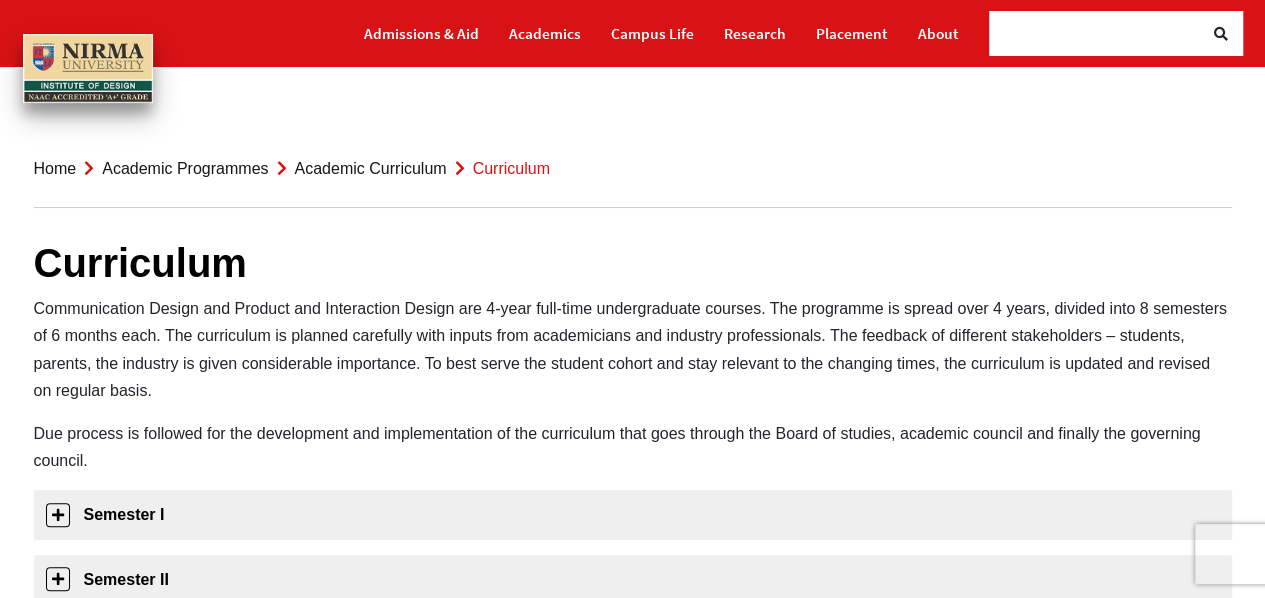 click on "Academic Curriculum" at bounding box center [370, 168] 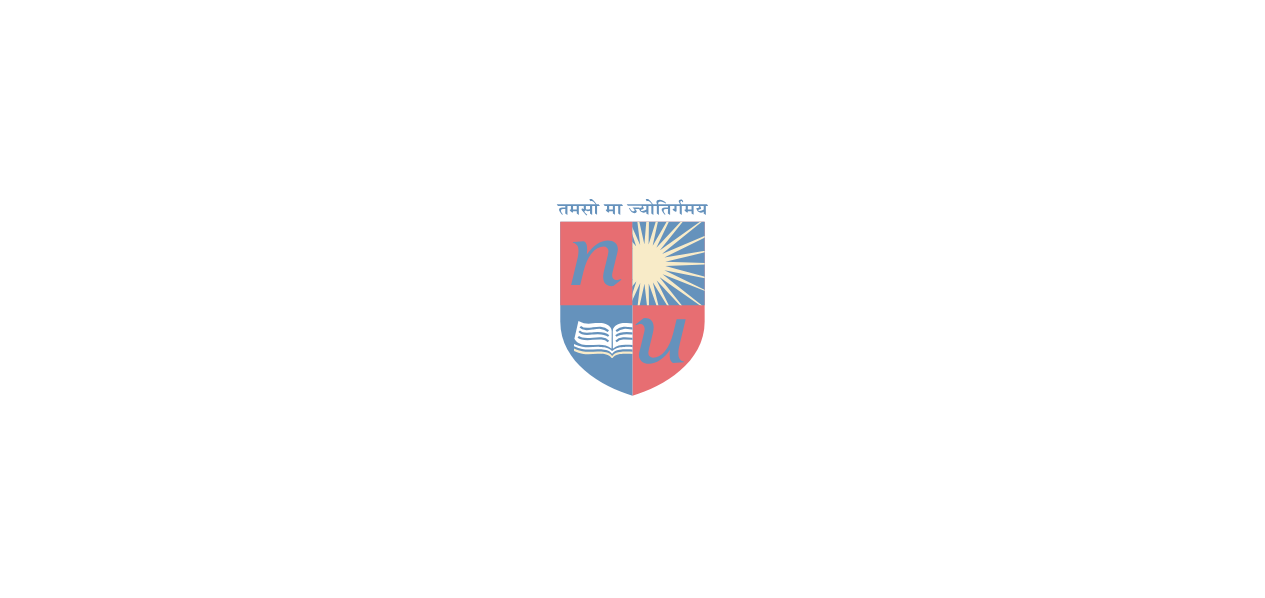 scroll, scrollTop: 0, scrollLeft: 0, axis: both 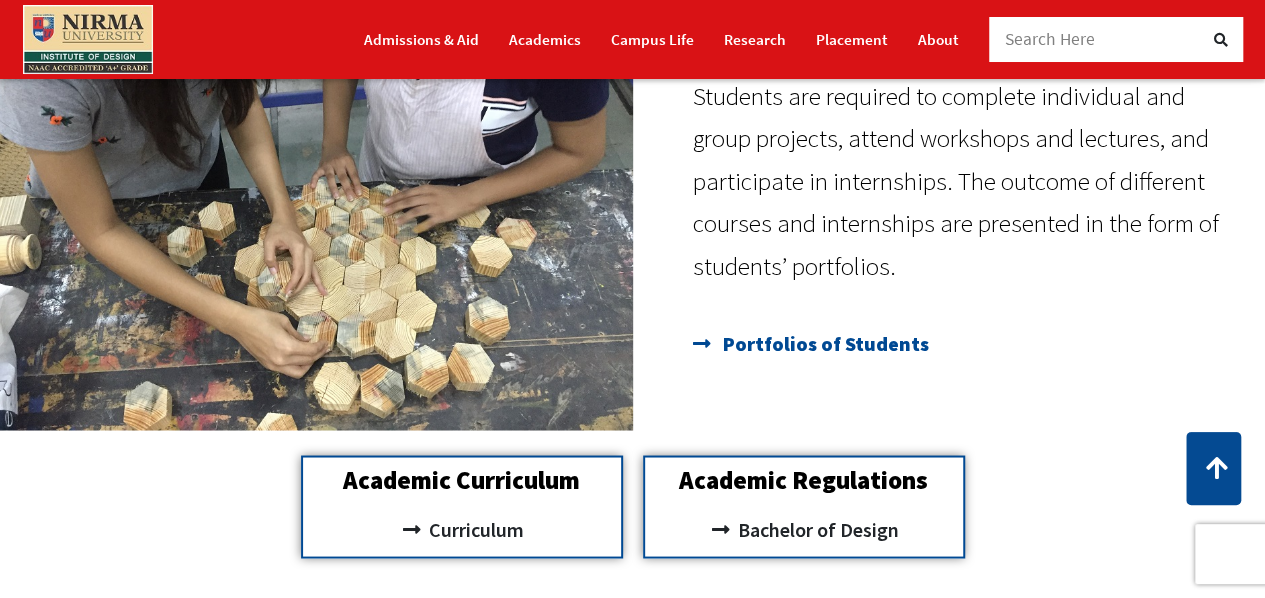click on "Portfolios of Students" at bounding box center [823, 343] 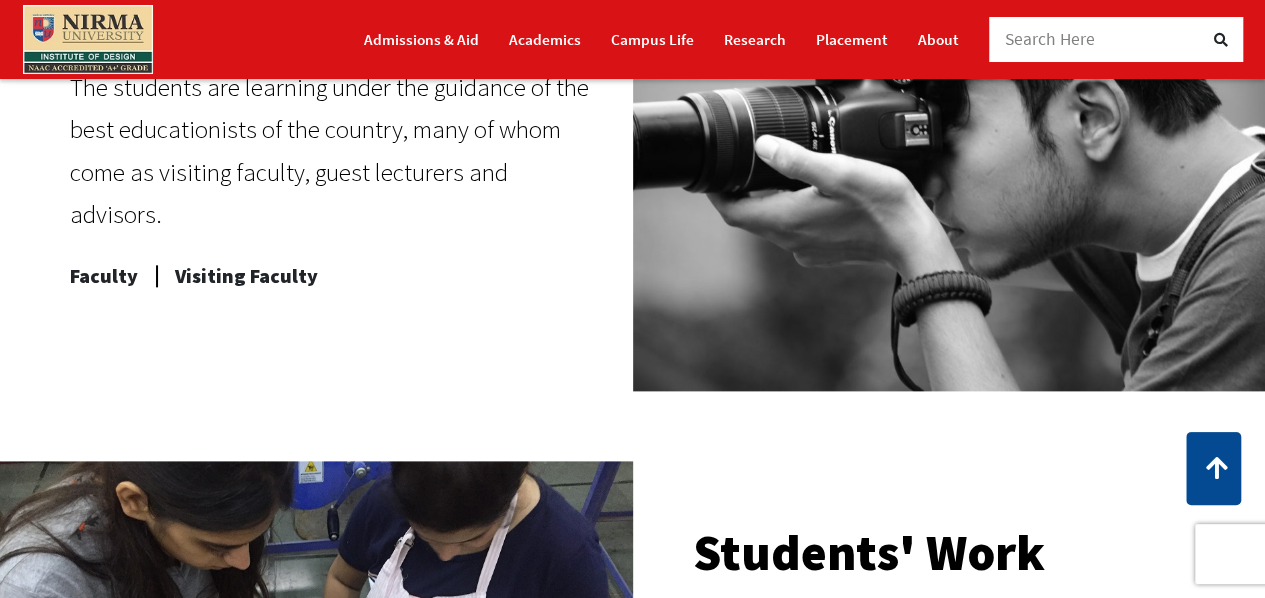 scroll, scrollTop: 1043, scrollLeft: 0, axis: vertical 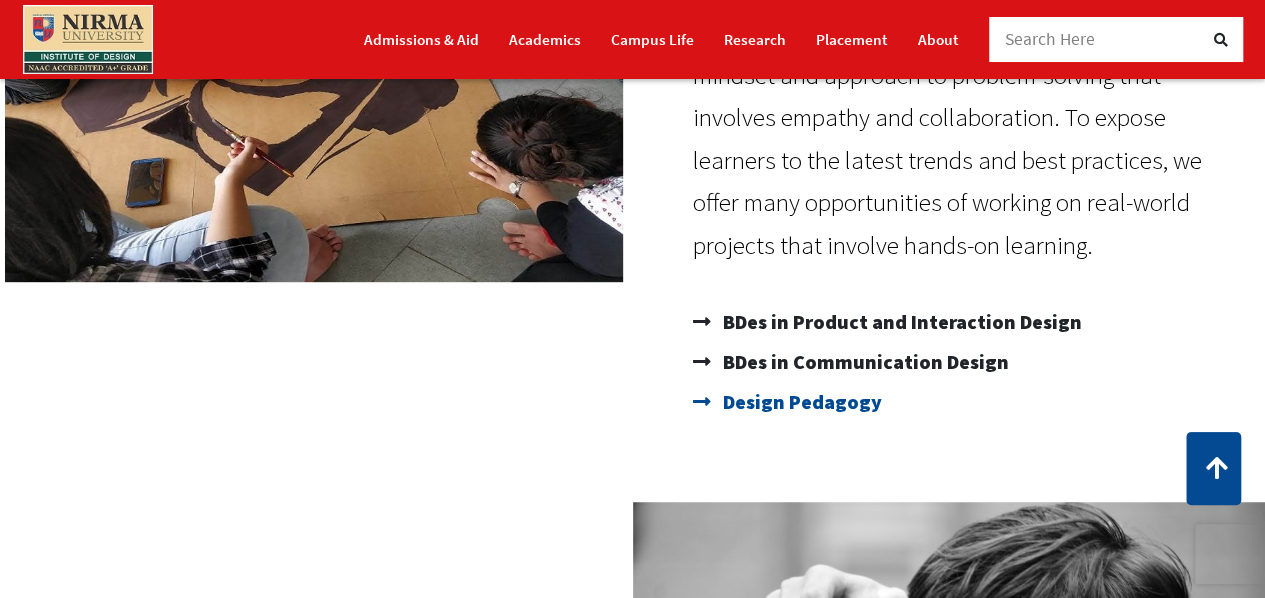 click on "Design Pedagogy" at bounding box center [800, 402] 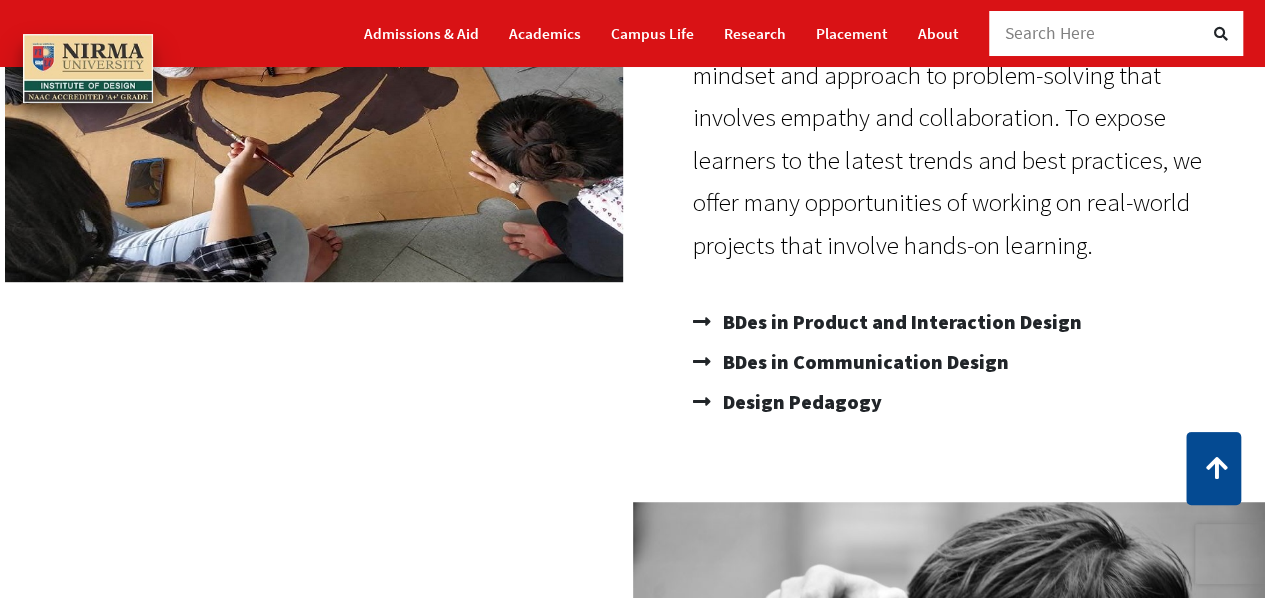 scroll, scrollTop: 0, scrollLeft: 0, axis: both 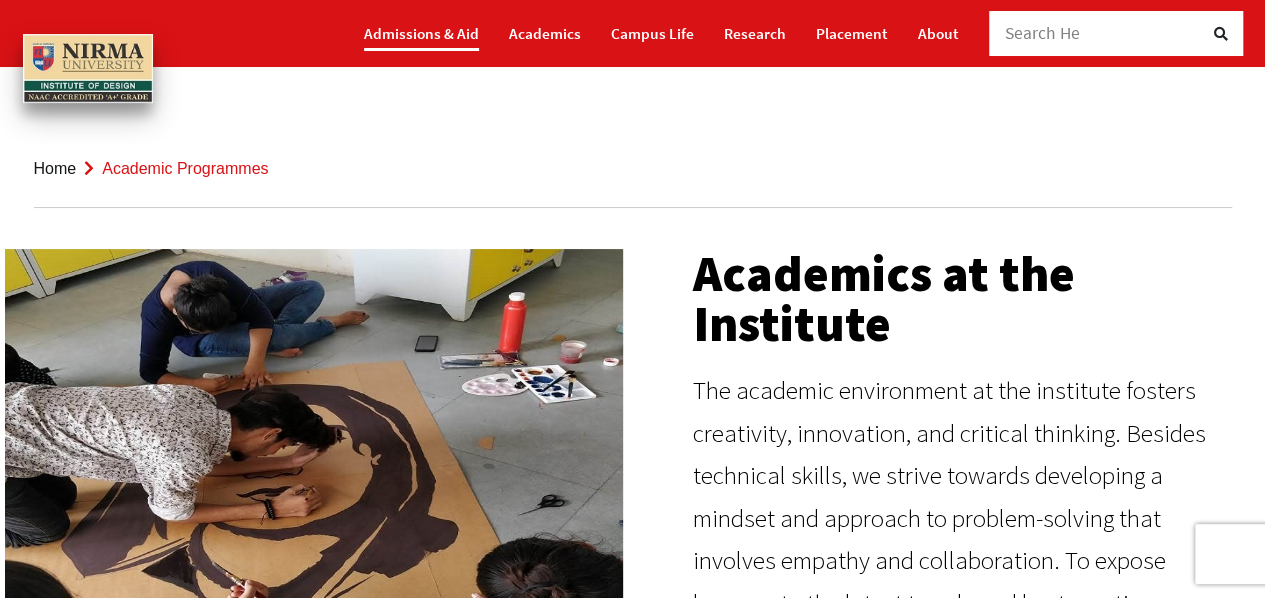 click on "Admissions & Aid" at bounding box center [421, 33] 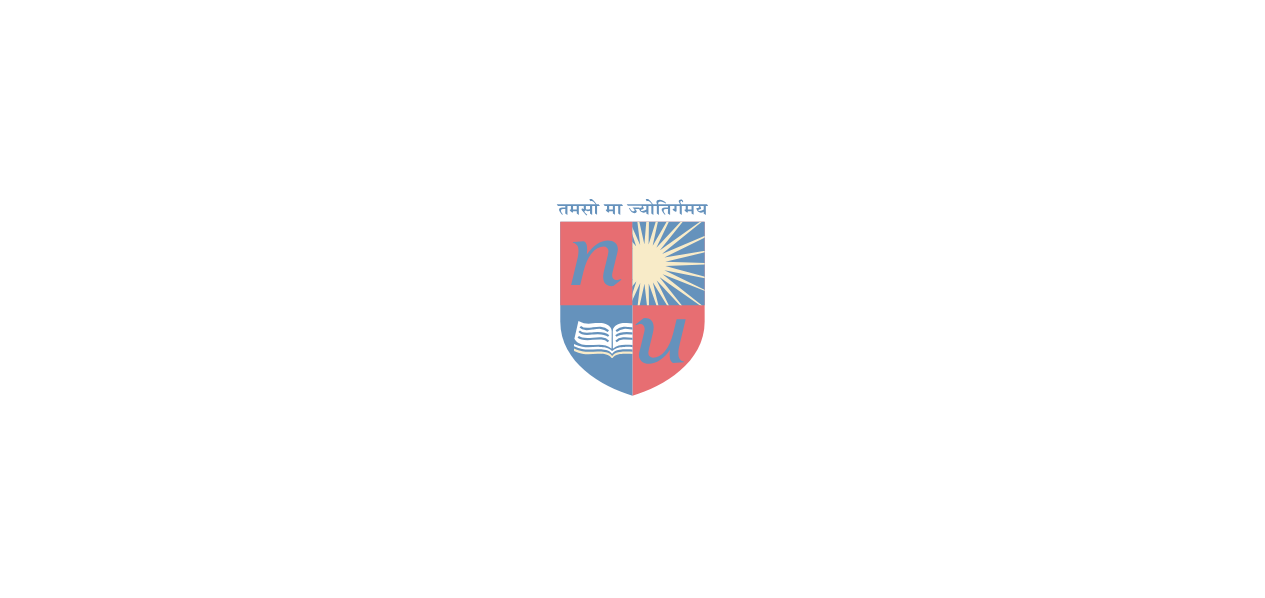 scroll, scrollTop: 0, scrollLeft: 0, axis: both 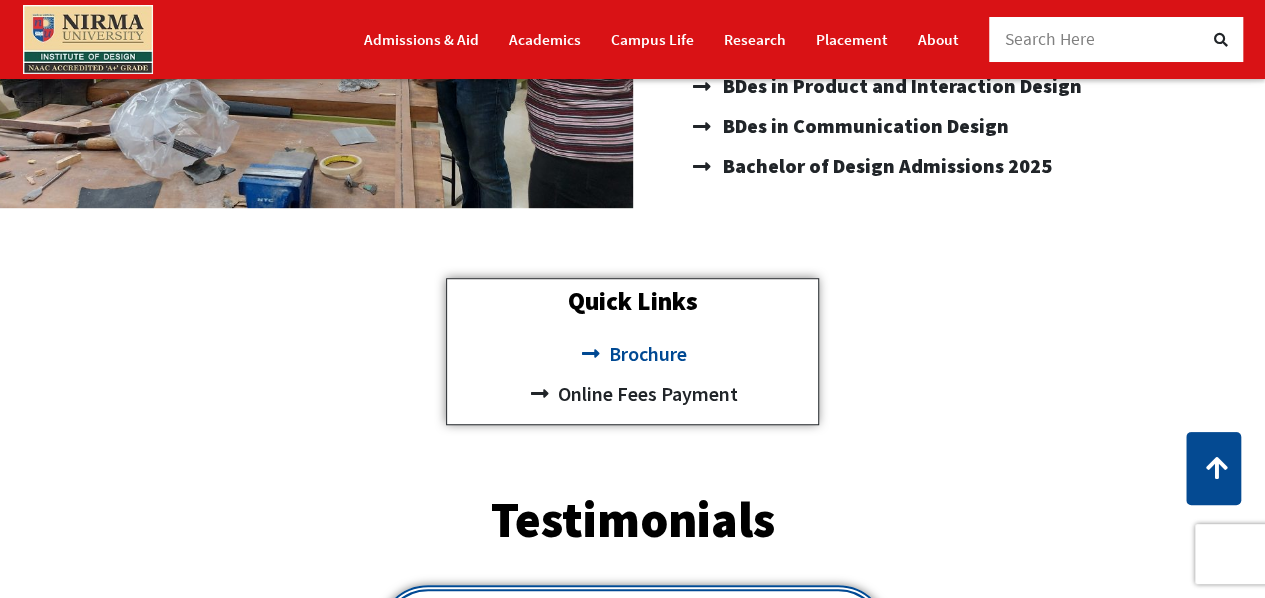 click on "Brochure" at bounding box center (644, 354) 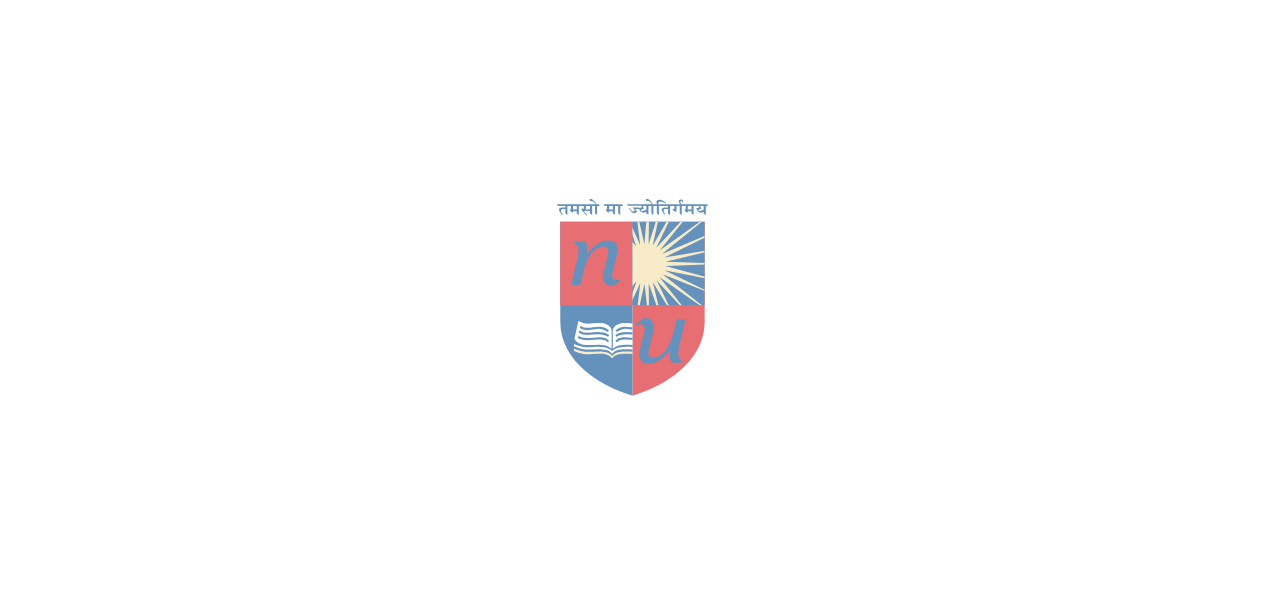 scroll, scrollTop: 0, scrollLeft: 0, axis: both 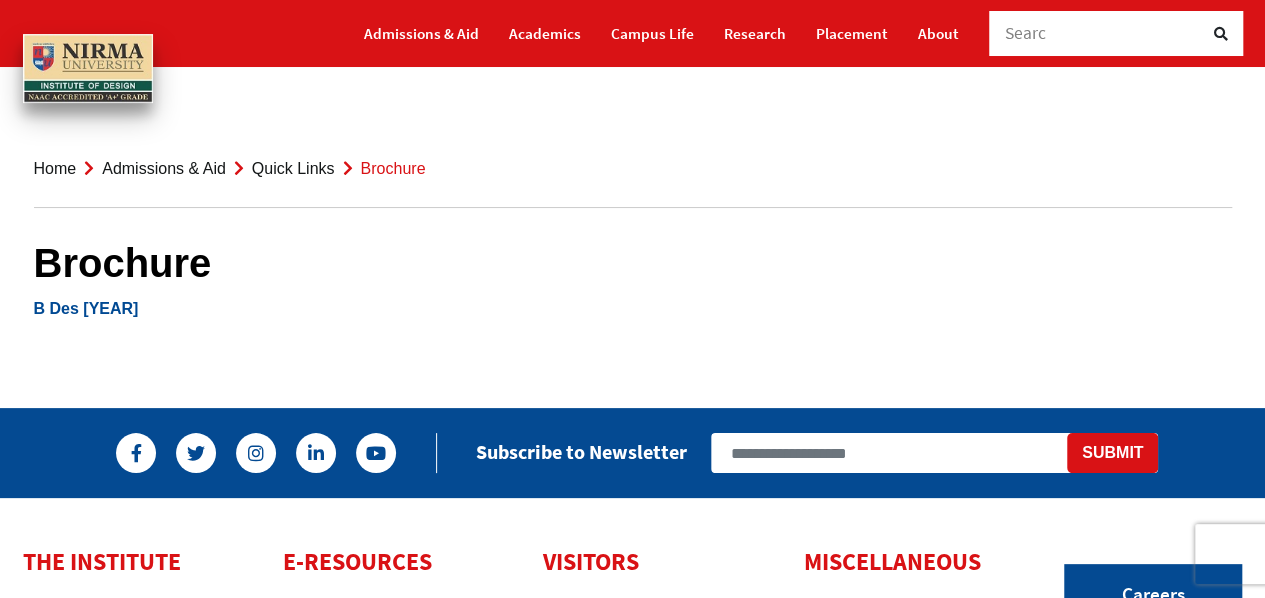 click on "B Des [YEAR]" at bounding box center [86, 308] 